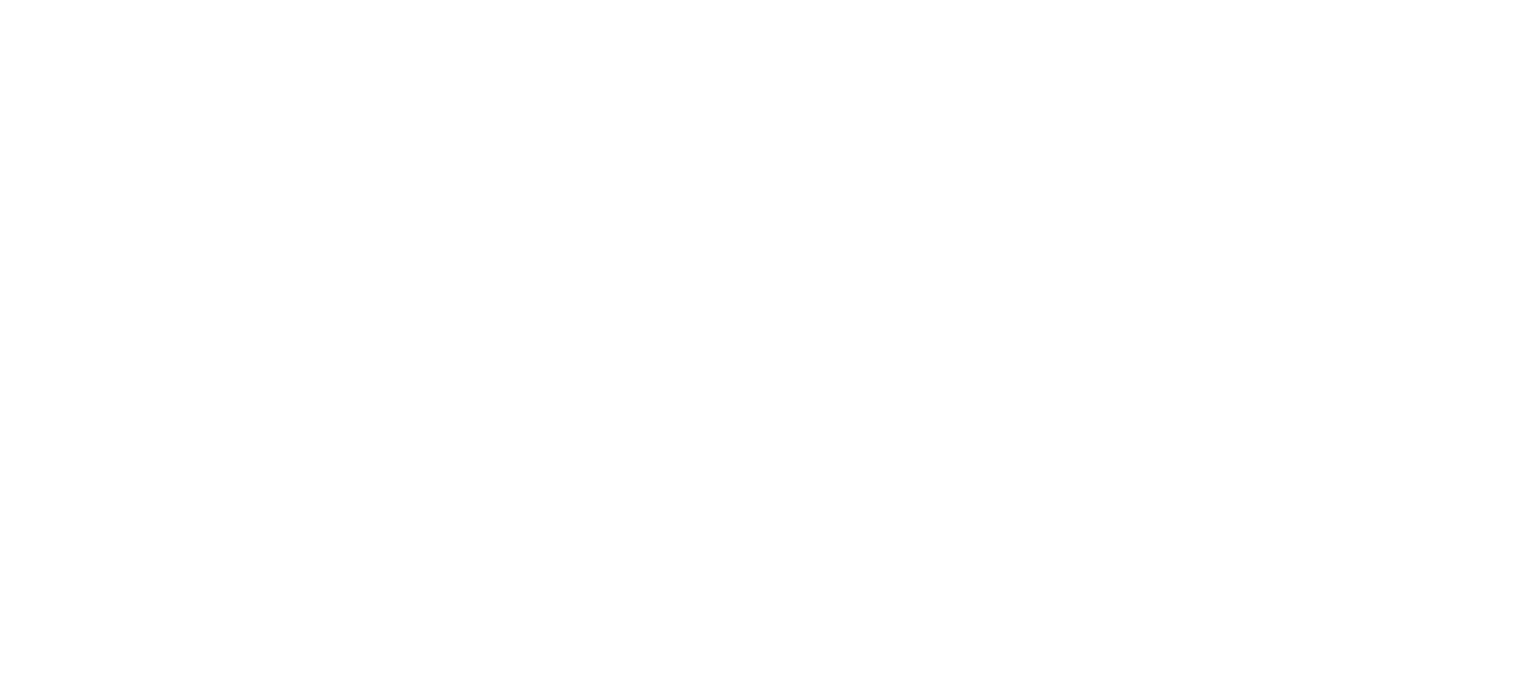 scroll, scrollTop: 0, scrollLeft: 0, axis: both 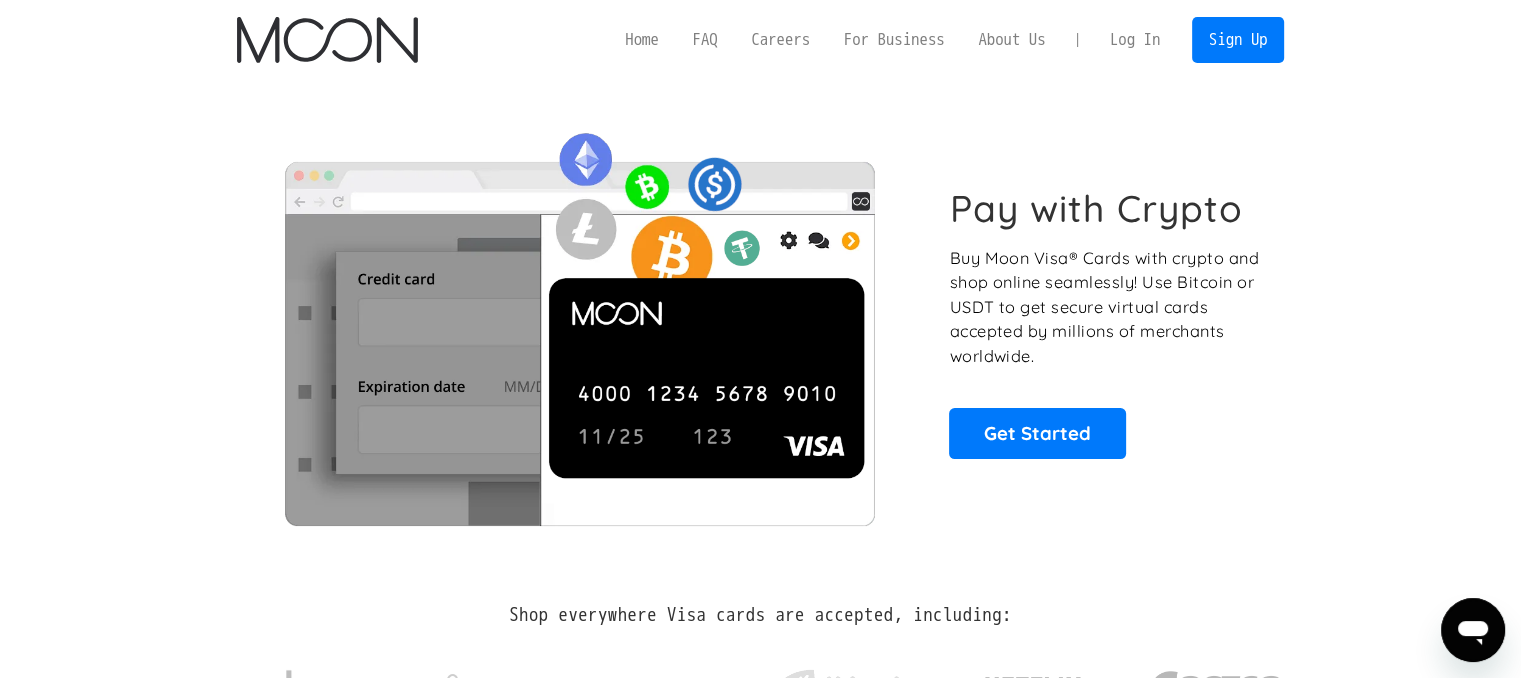 click on "Log In" at bounding box center (1135, 40) 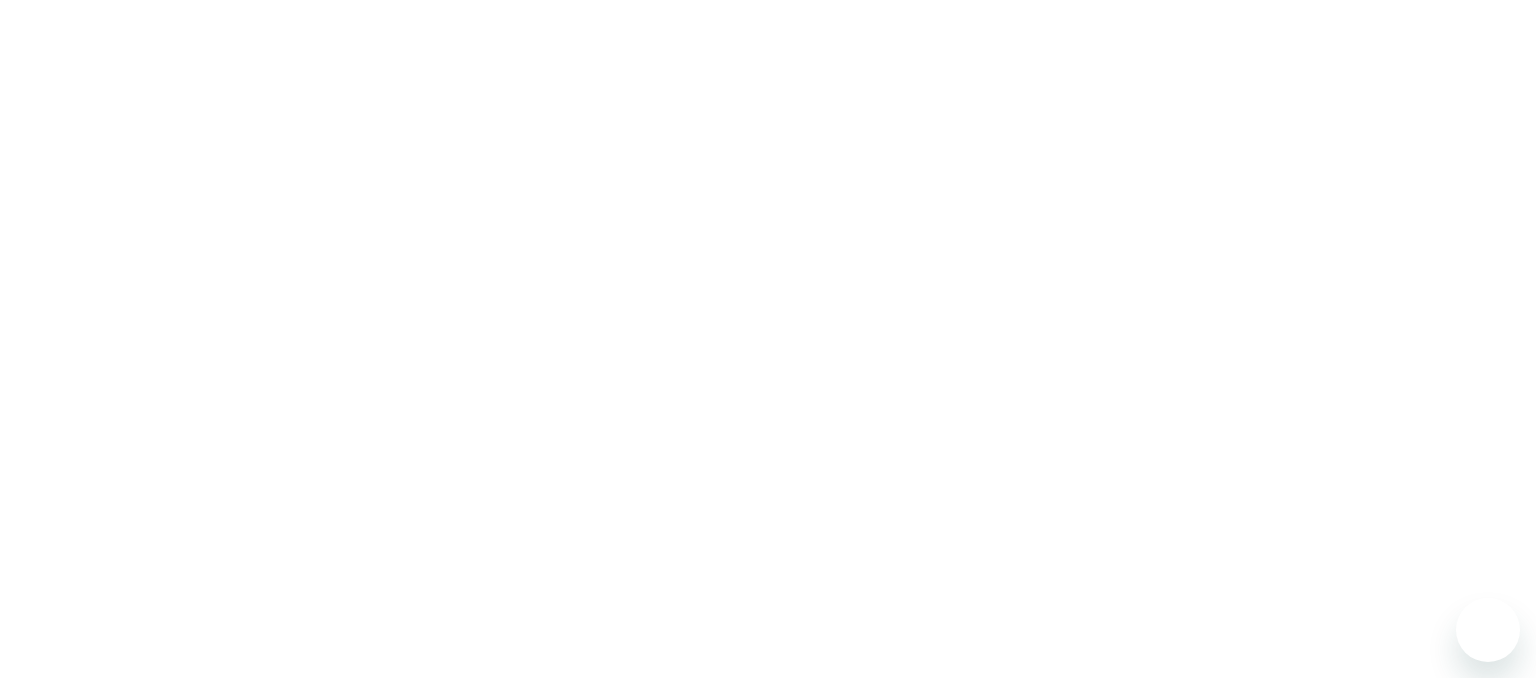 scroll, scrollTop: 0, scrollLeft: 0, axis: both 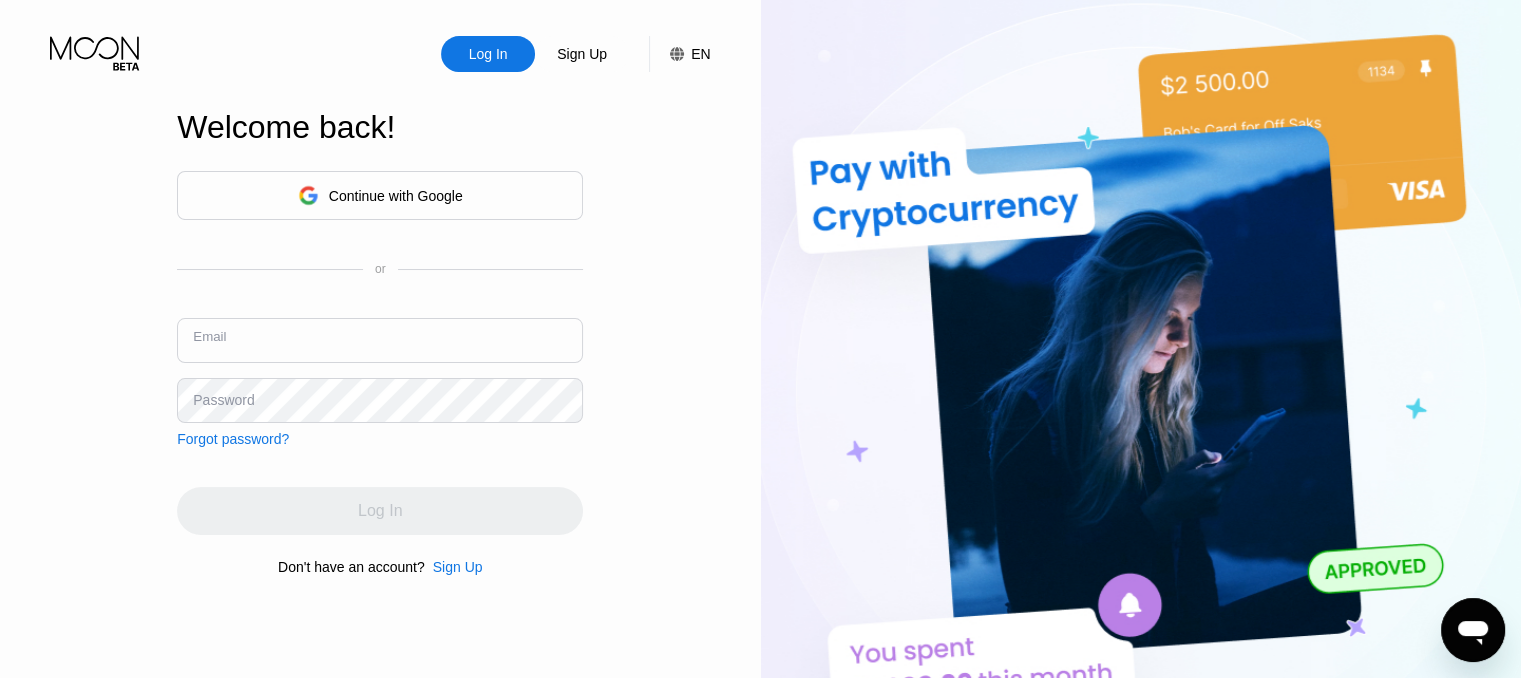 click at bounding box center (380, 340) 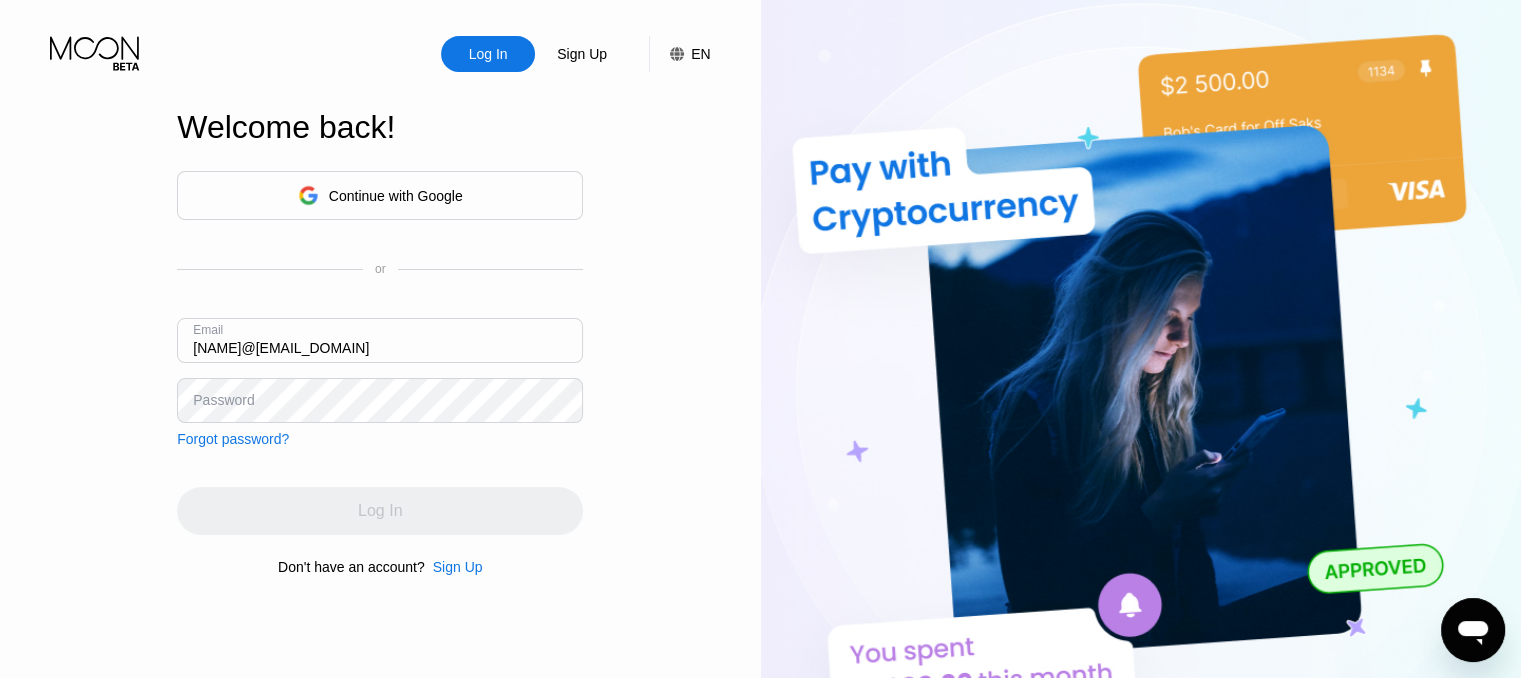 type on "Rahulmaurya332212@gmail.com" 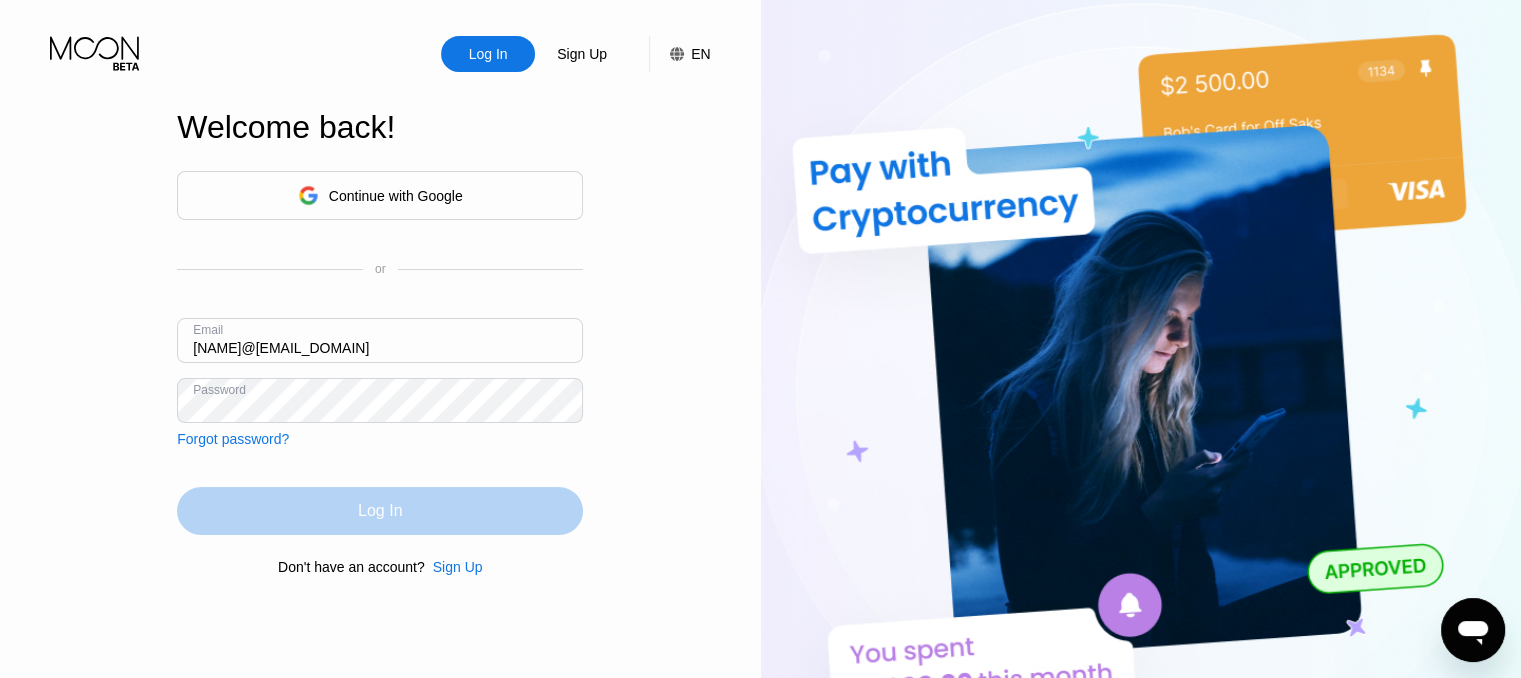 click on "Log In" at bounding box center (380, 511) 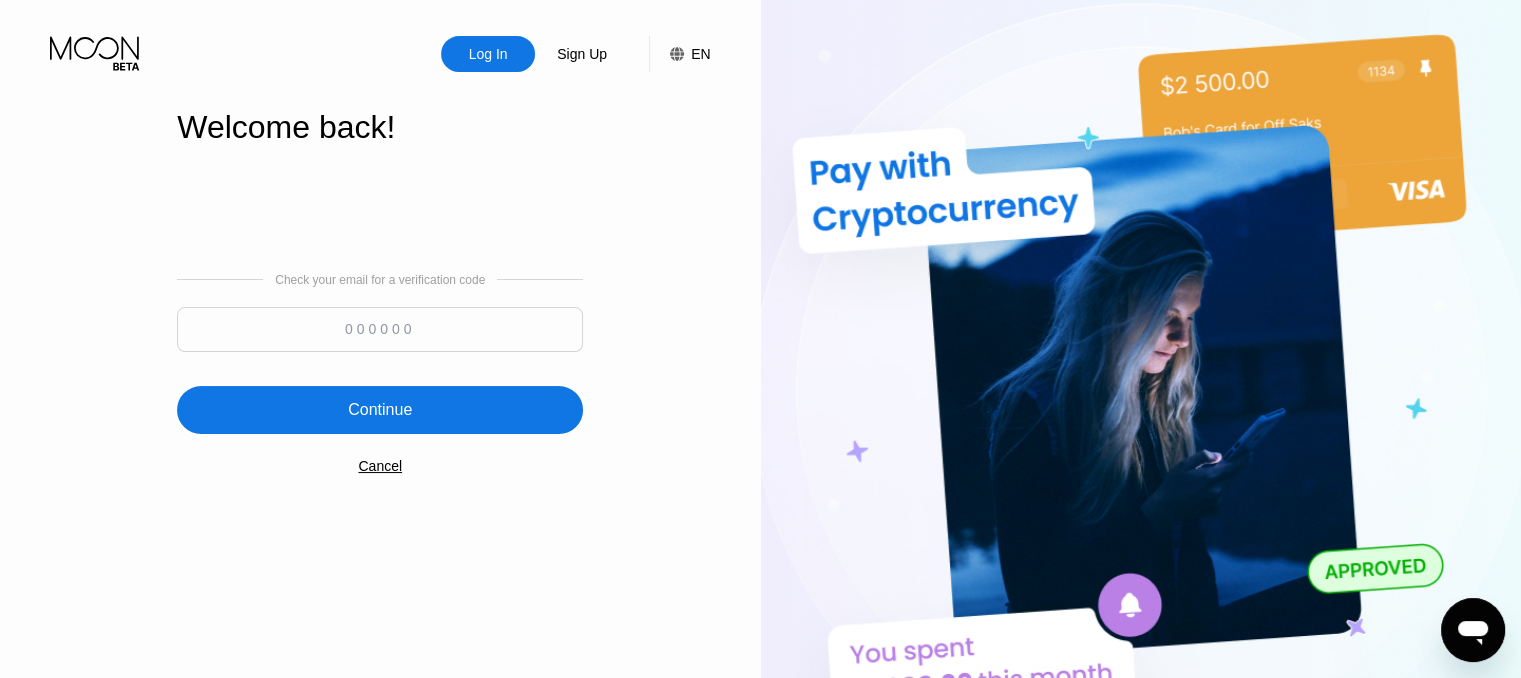 click at bounding box center [380, 329] 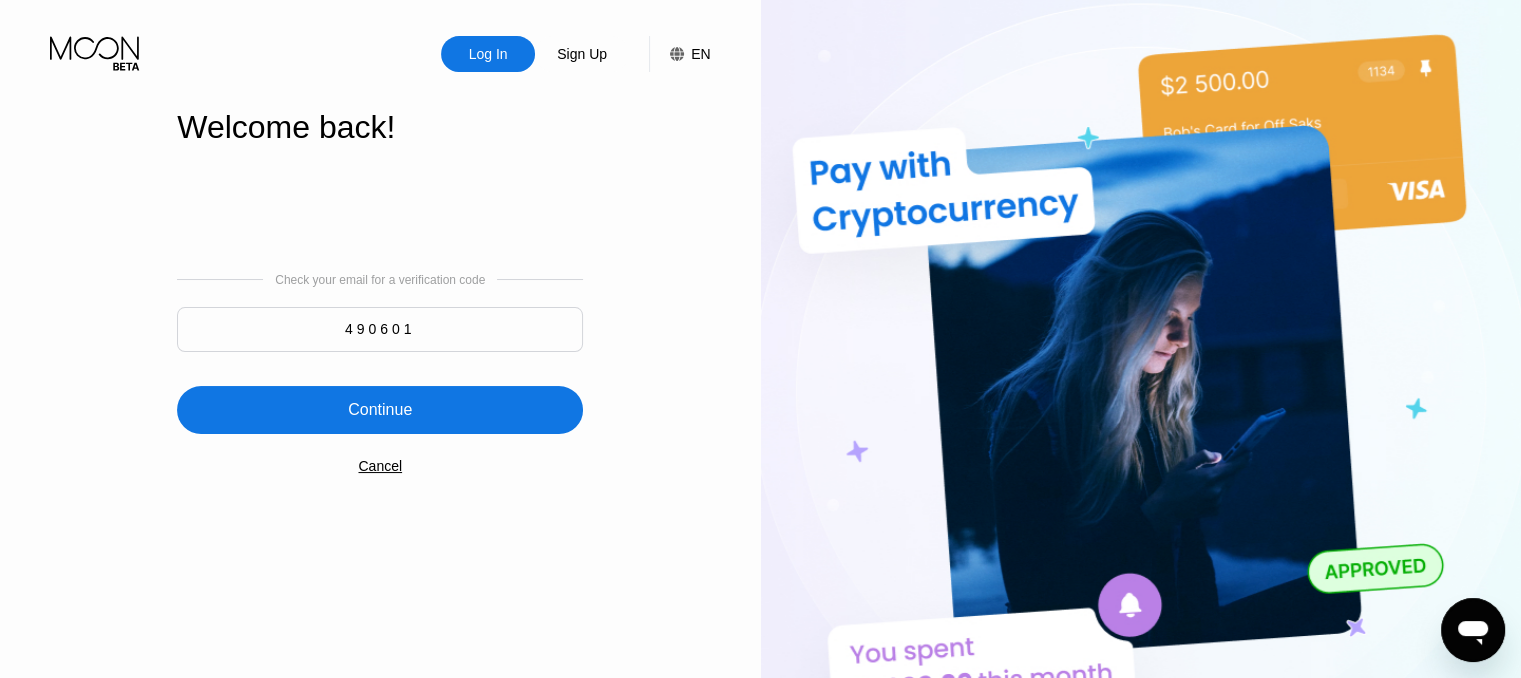 type on "490601" 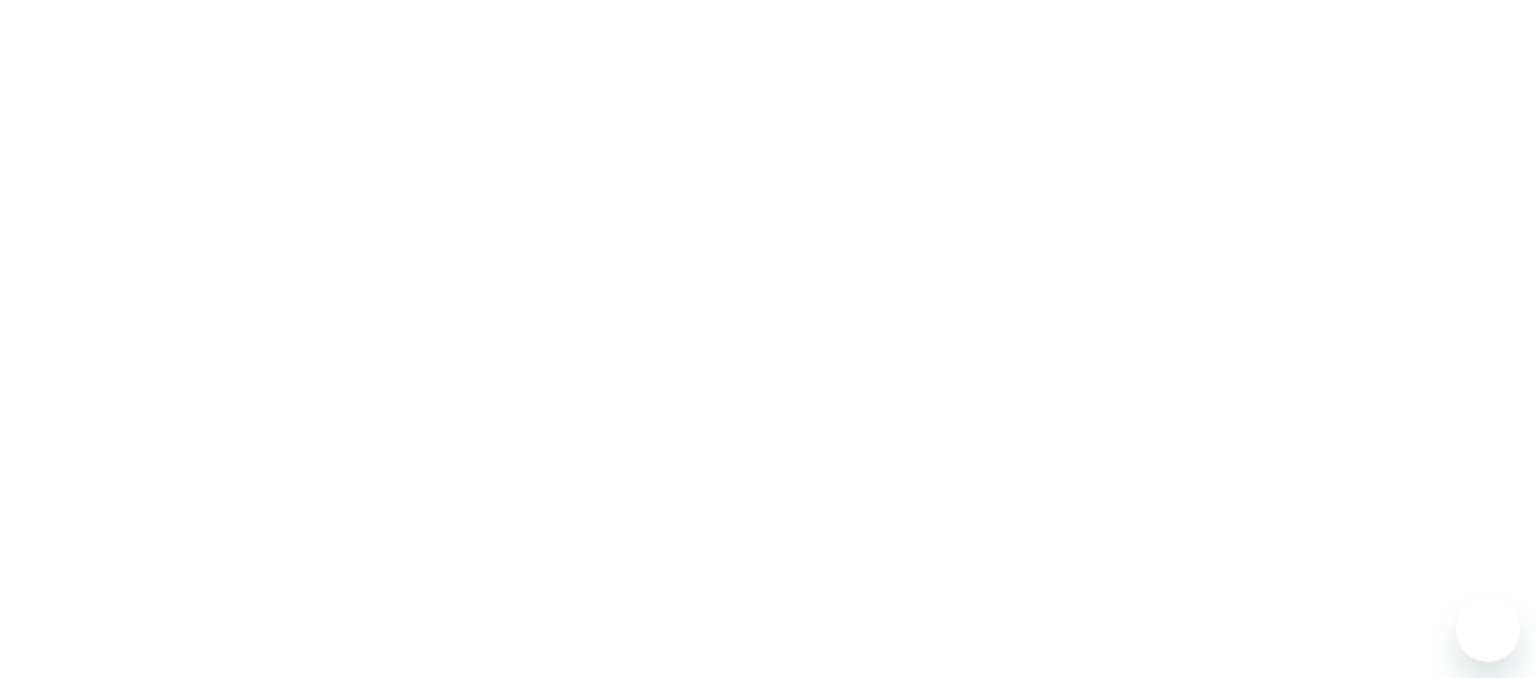 scroll, scrollTop: 0, scrollLeft: 0, axis: both 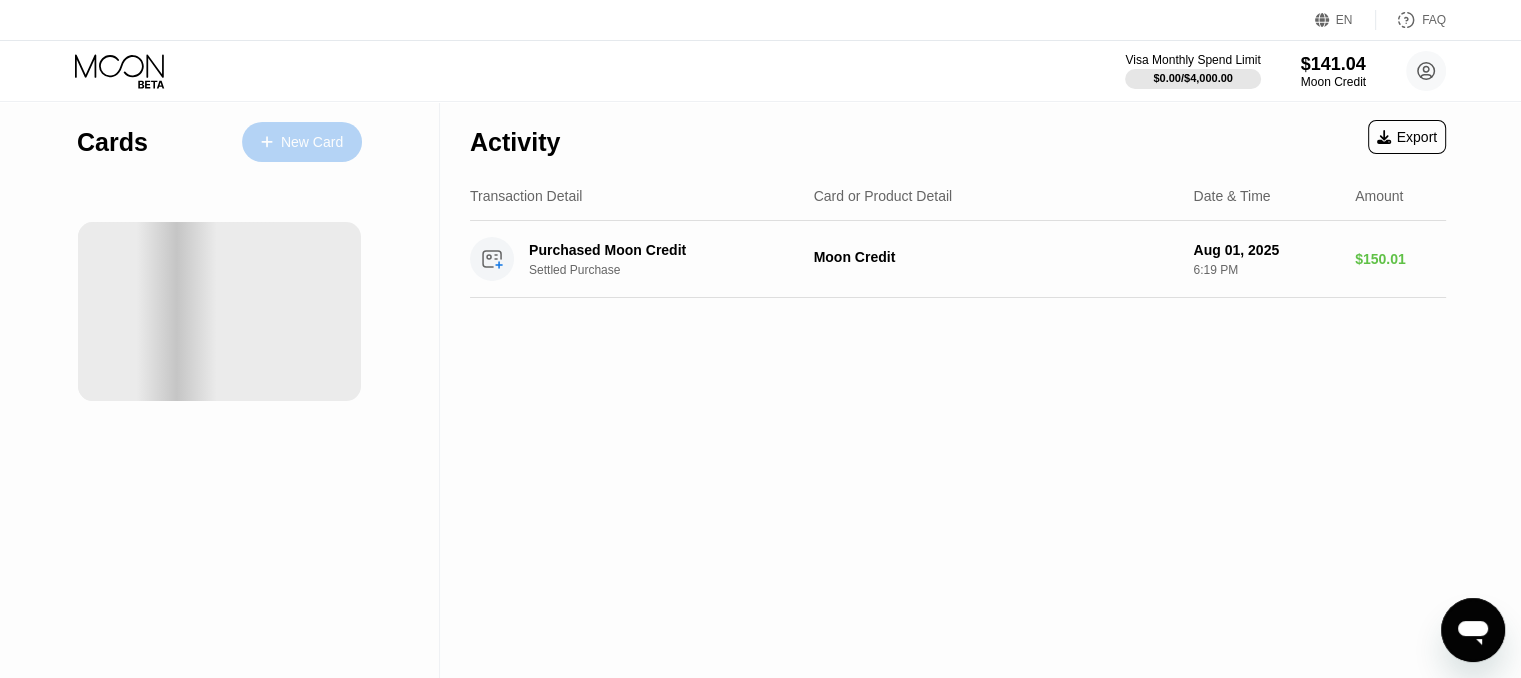 click on "New Card" at bounding box center [312, 142] 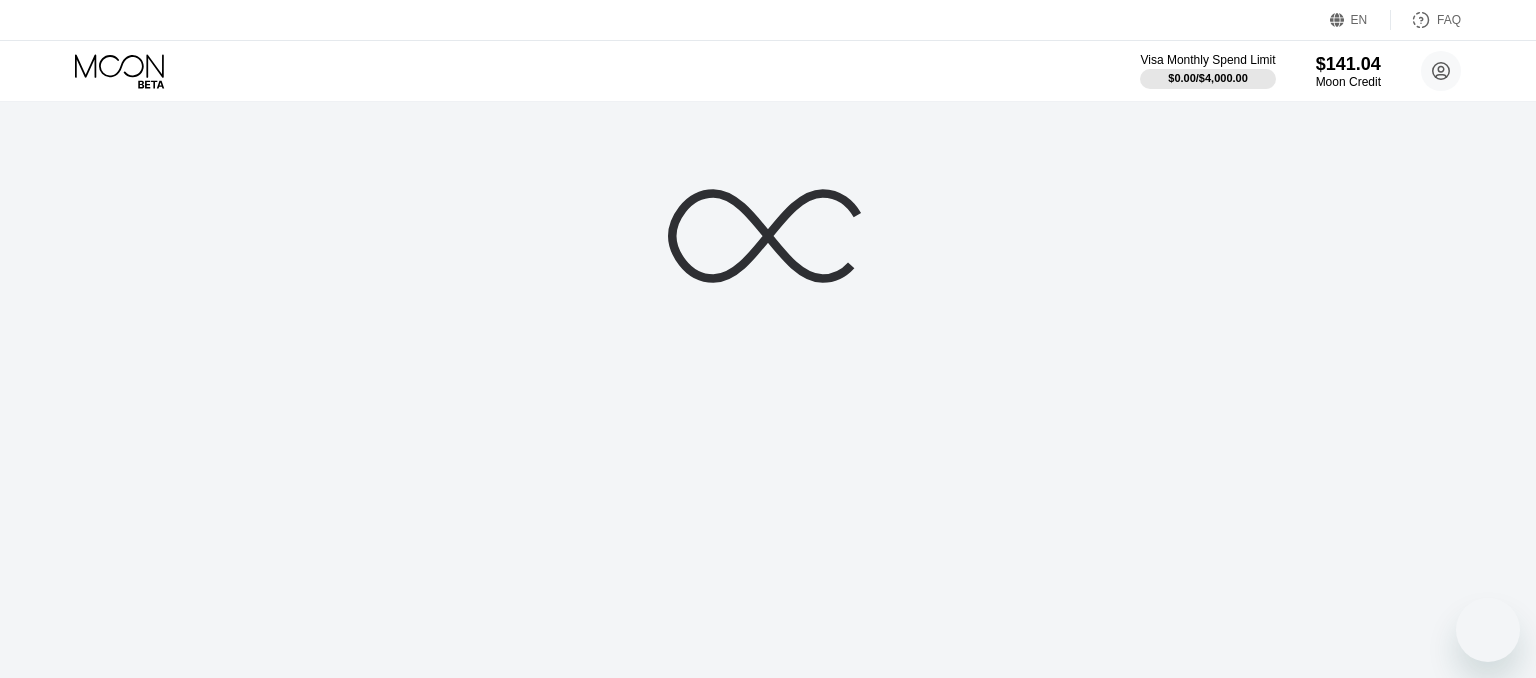 scroll, scrollTop: 0, scrollLeft: 0, axis: both 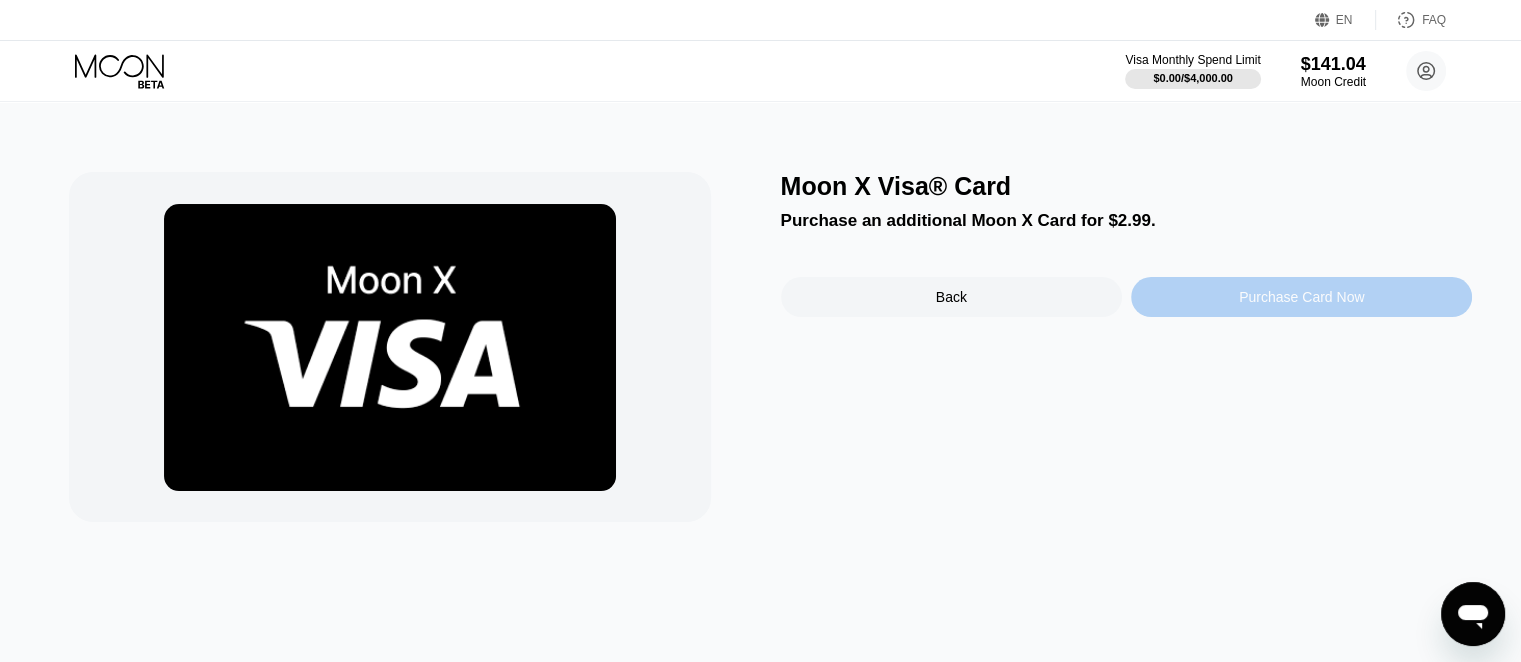 click on "Purchase Card Now" at bounding box center (1301, 297) 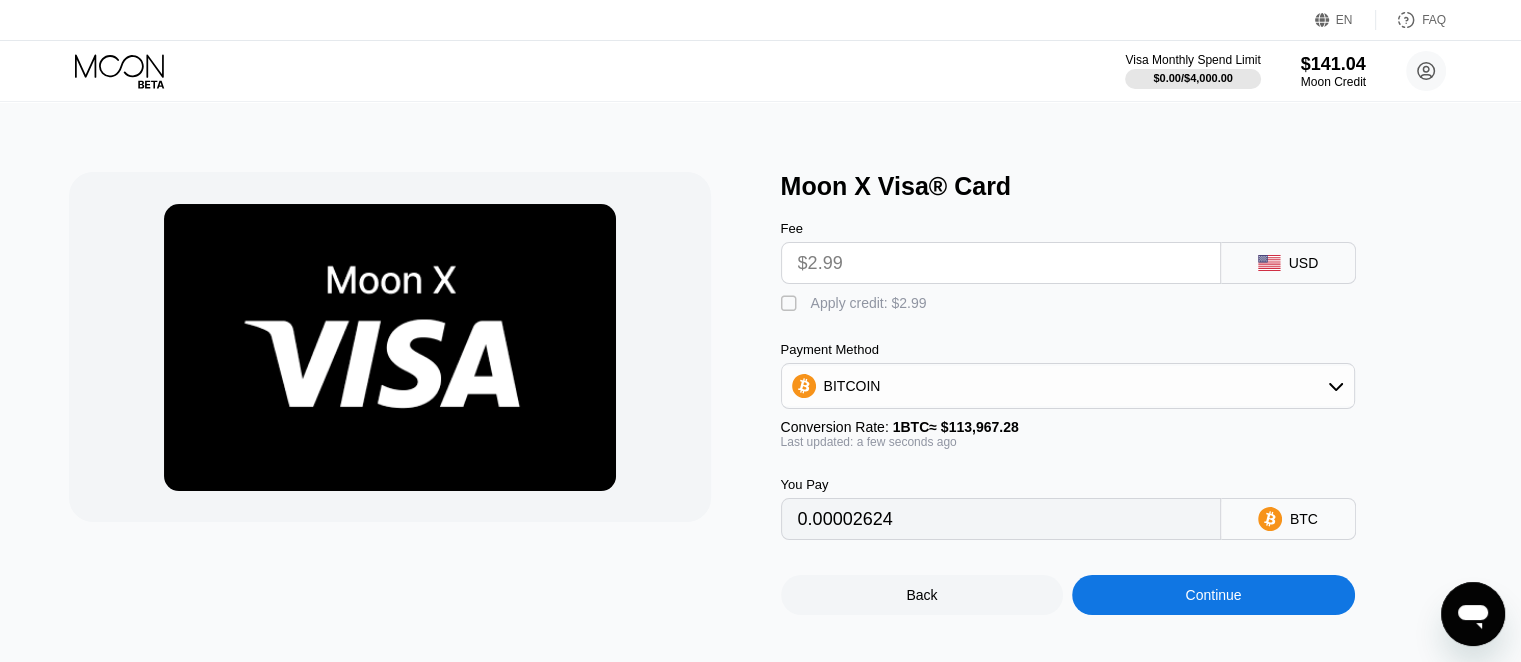 click on "" at bounding box center [791, 304] 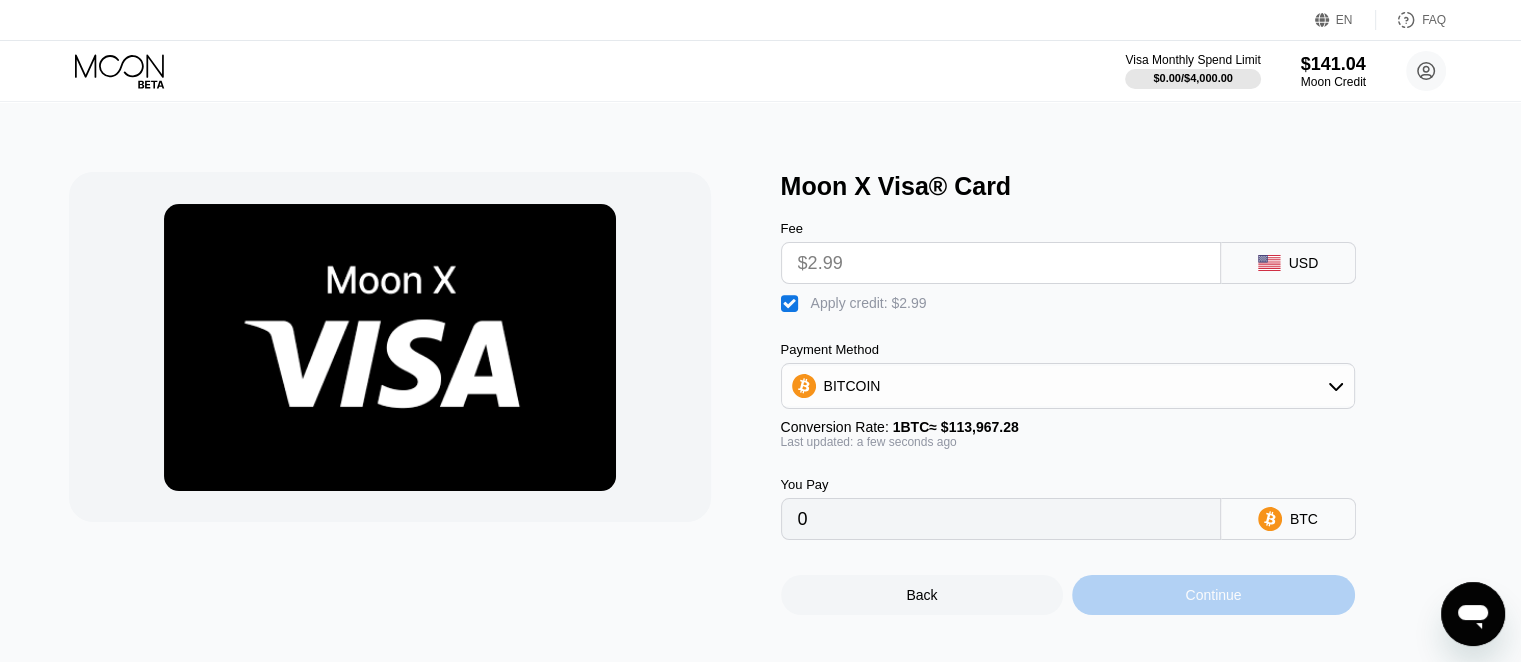 click on "Continue" at bounding box center [1213, 595] 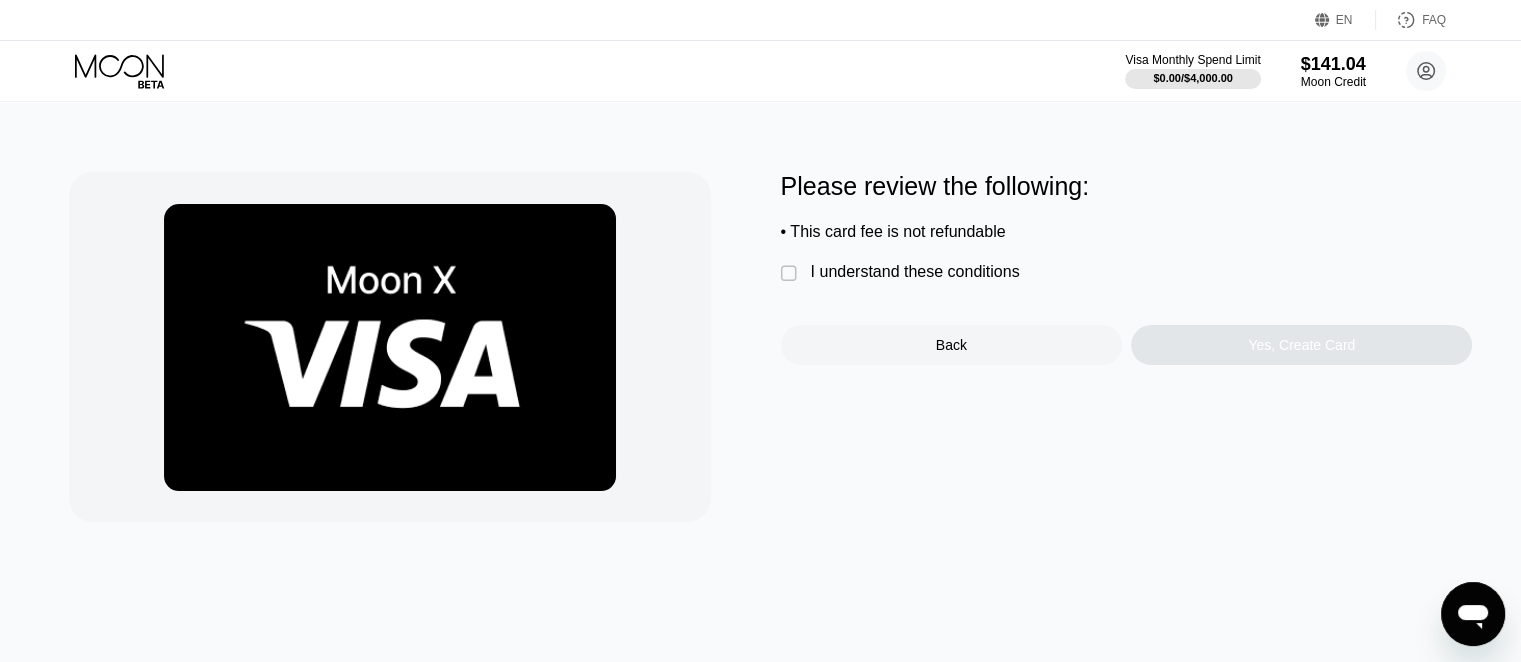 click on "" at bounding box center (791, 274) 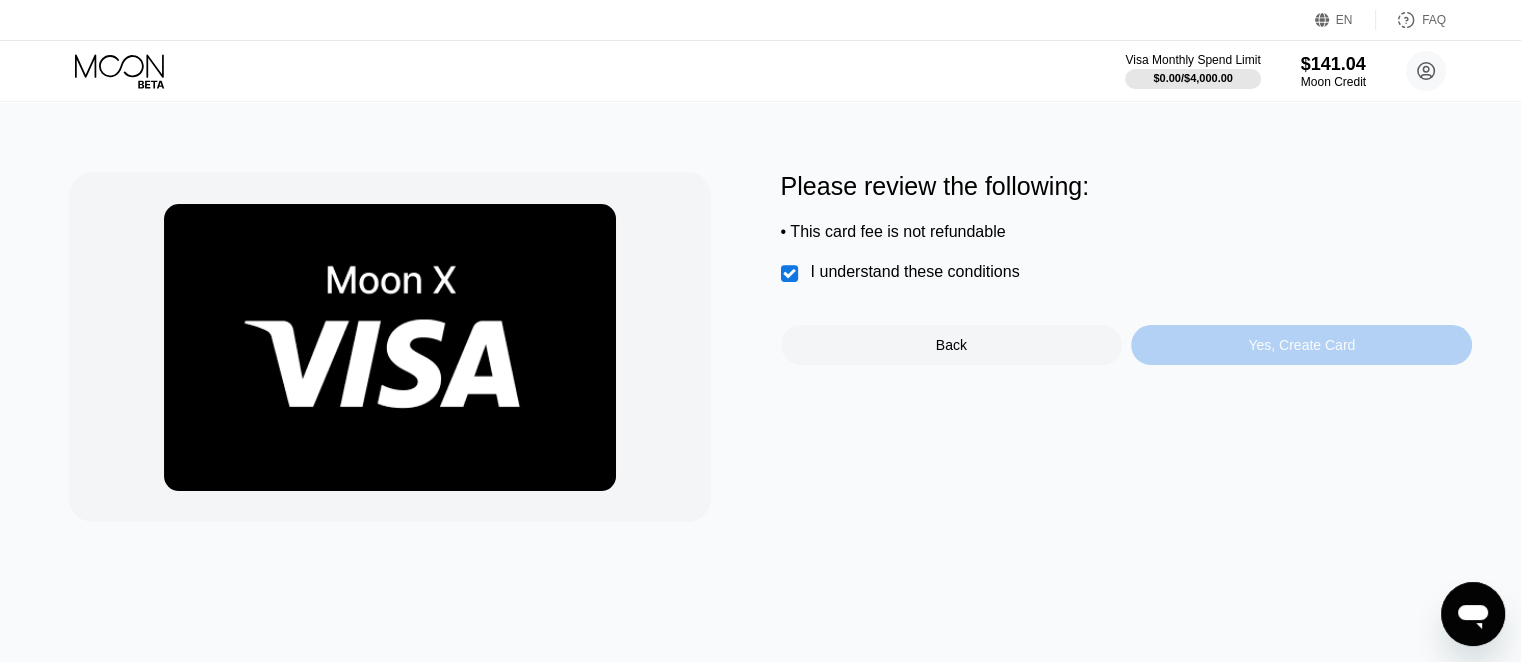 click on "Yes, Create Card" at bounding box center (1301, 345) 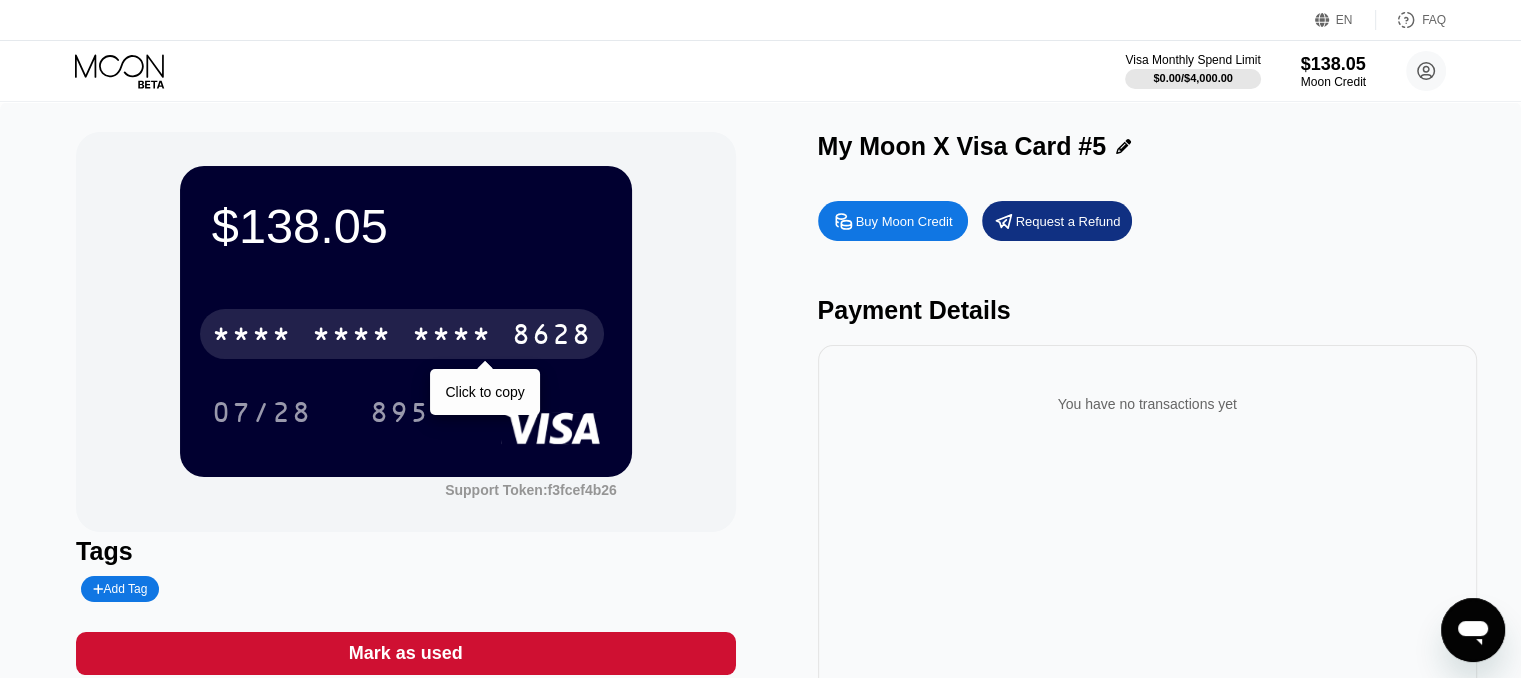 click on "* * * *" at bounding box center (452, 337) 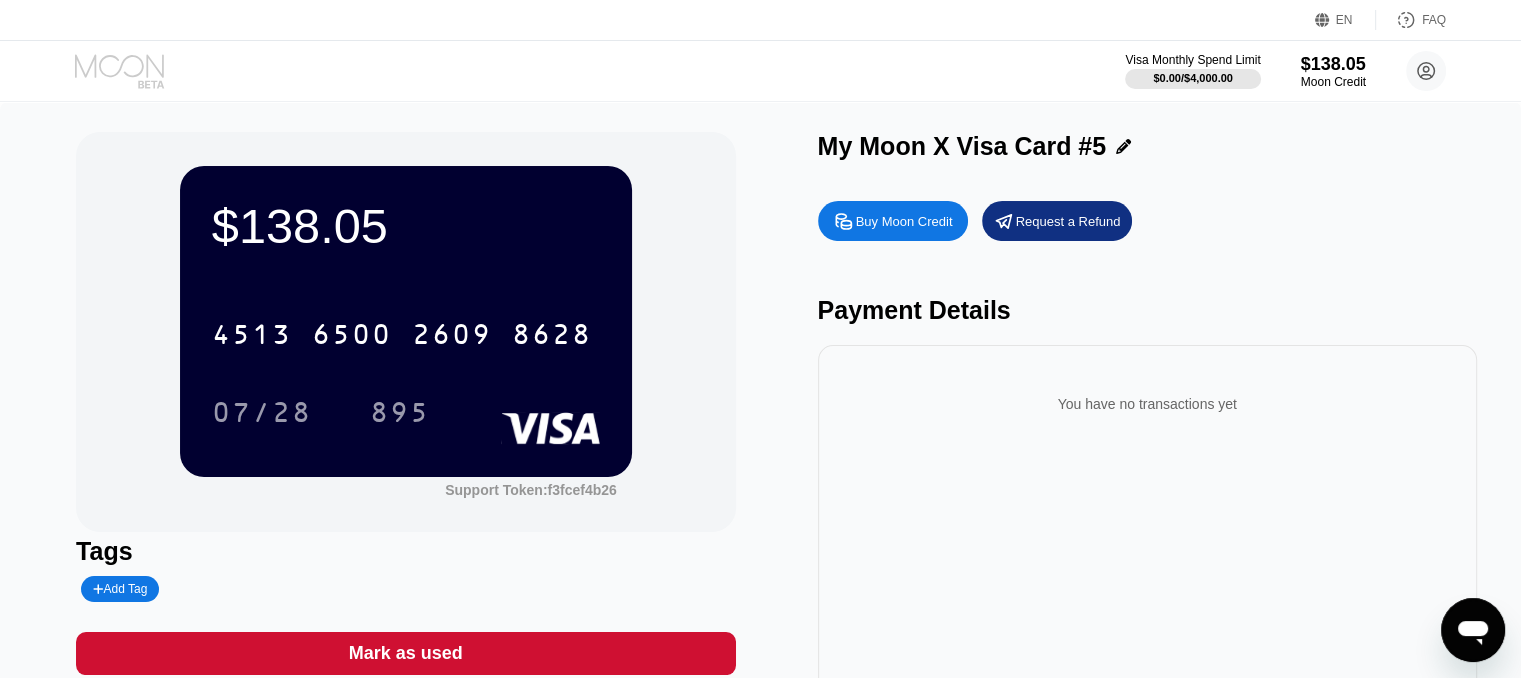 click 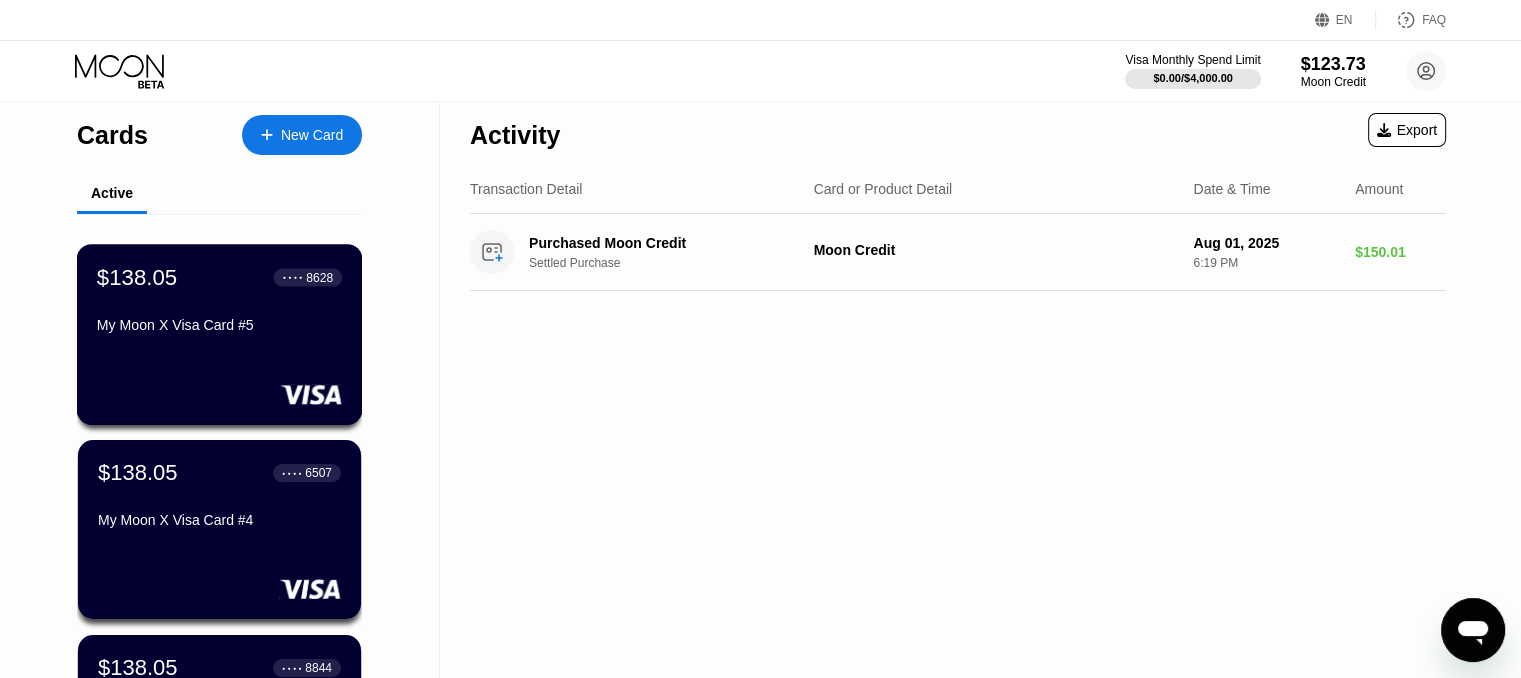 scroll, scrollTop: 0, scrollLeft: 0, axis: both 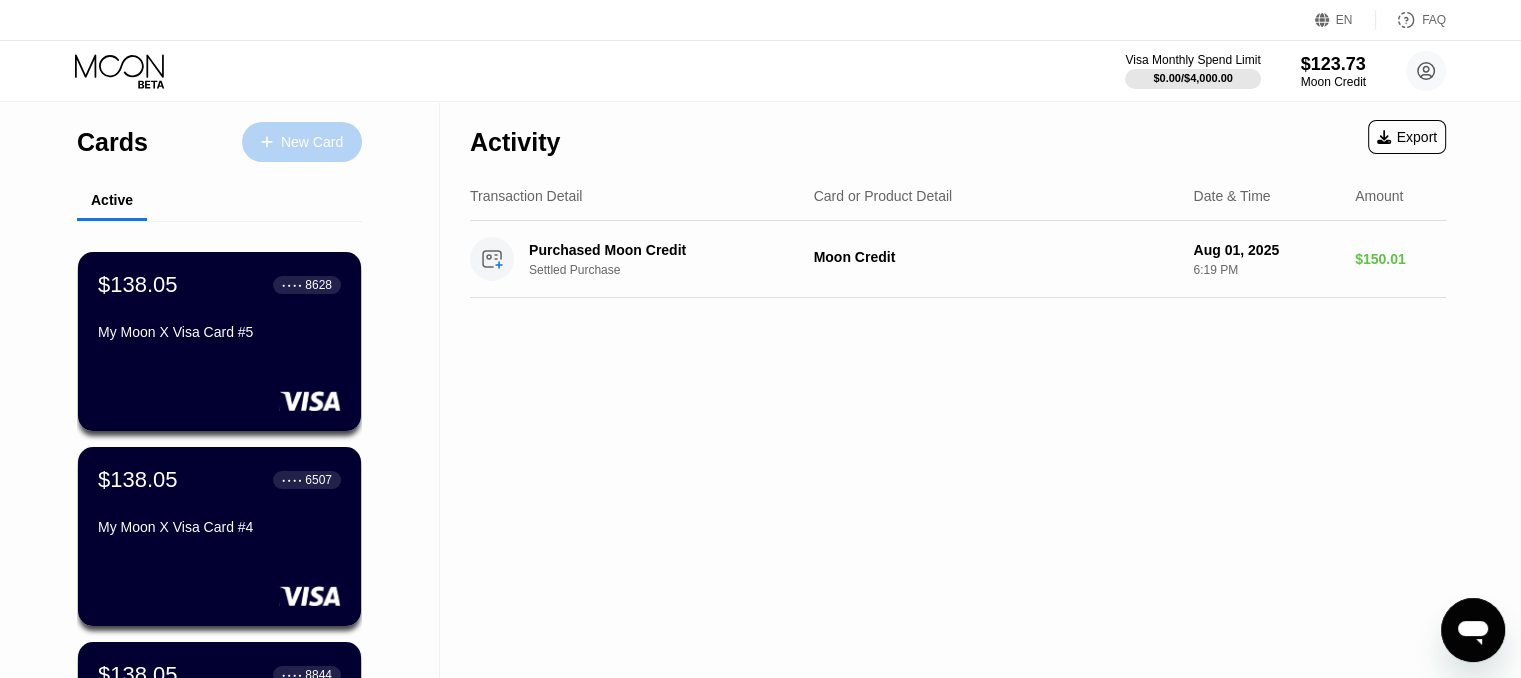 click on "New Card" at bounding box center [312, 142] 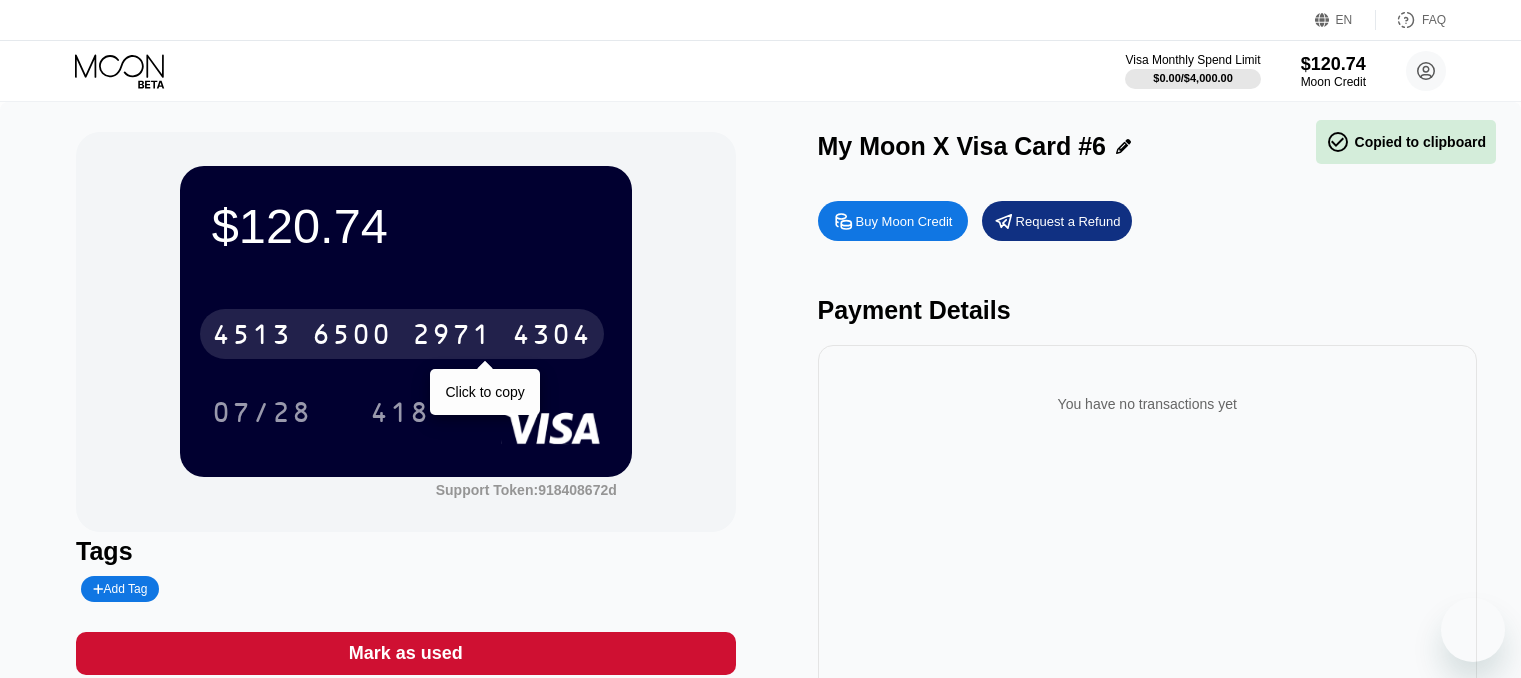 scroll, scrollTop: 0, scrollLeft: 0, axis: both 